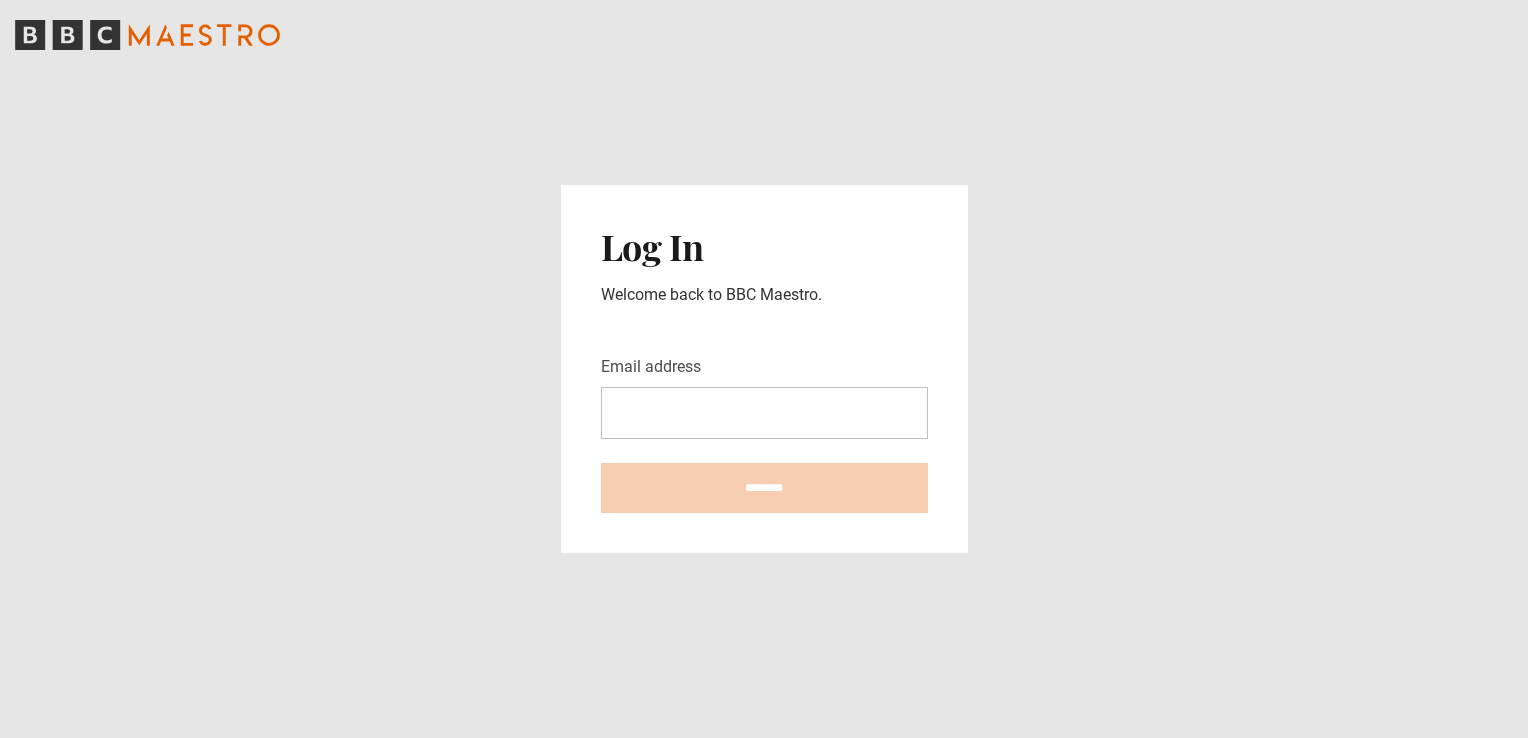 scroll, scrollTop: 0, scrollLeft: 0, axis: both 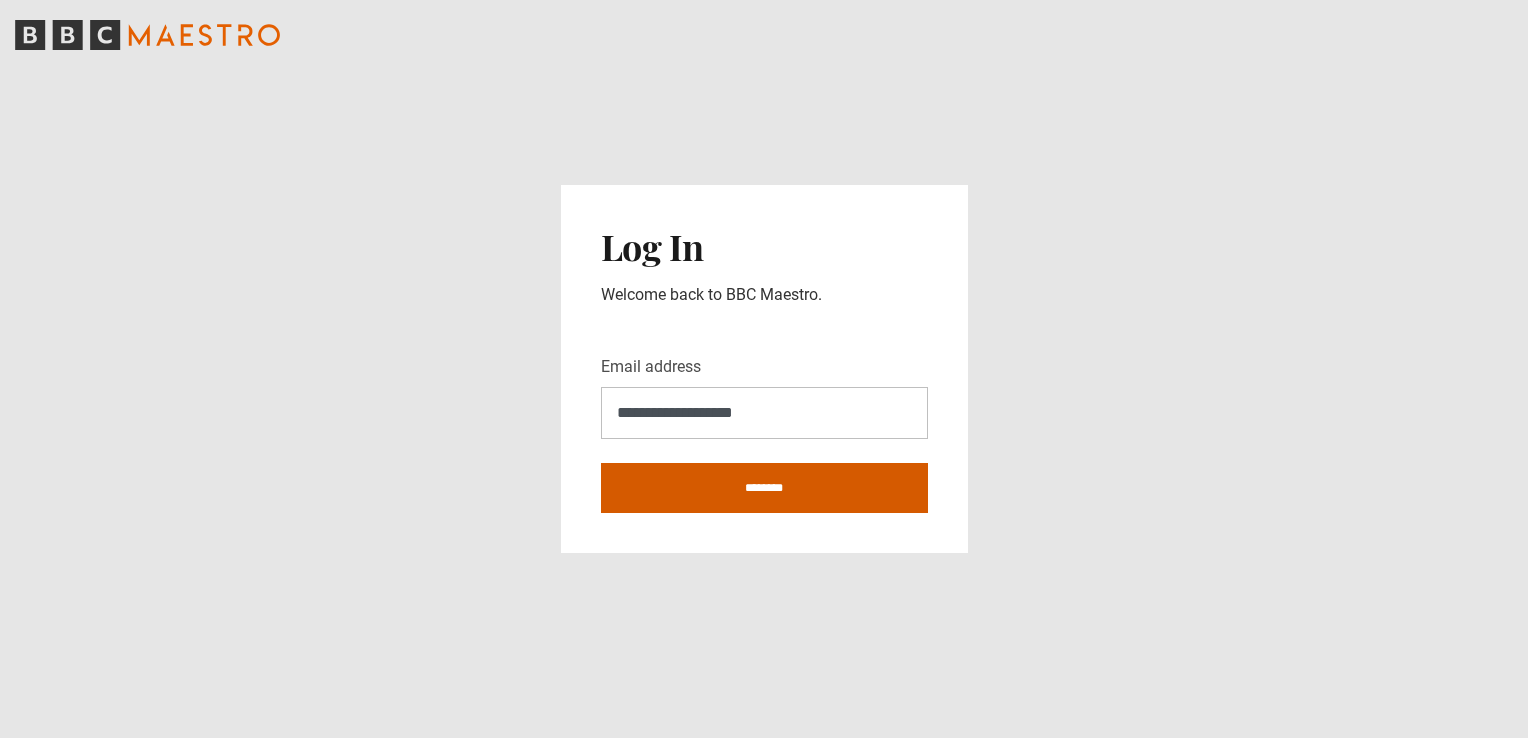 type on "**********" 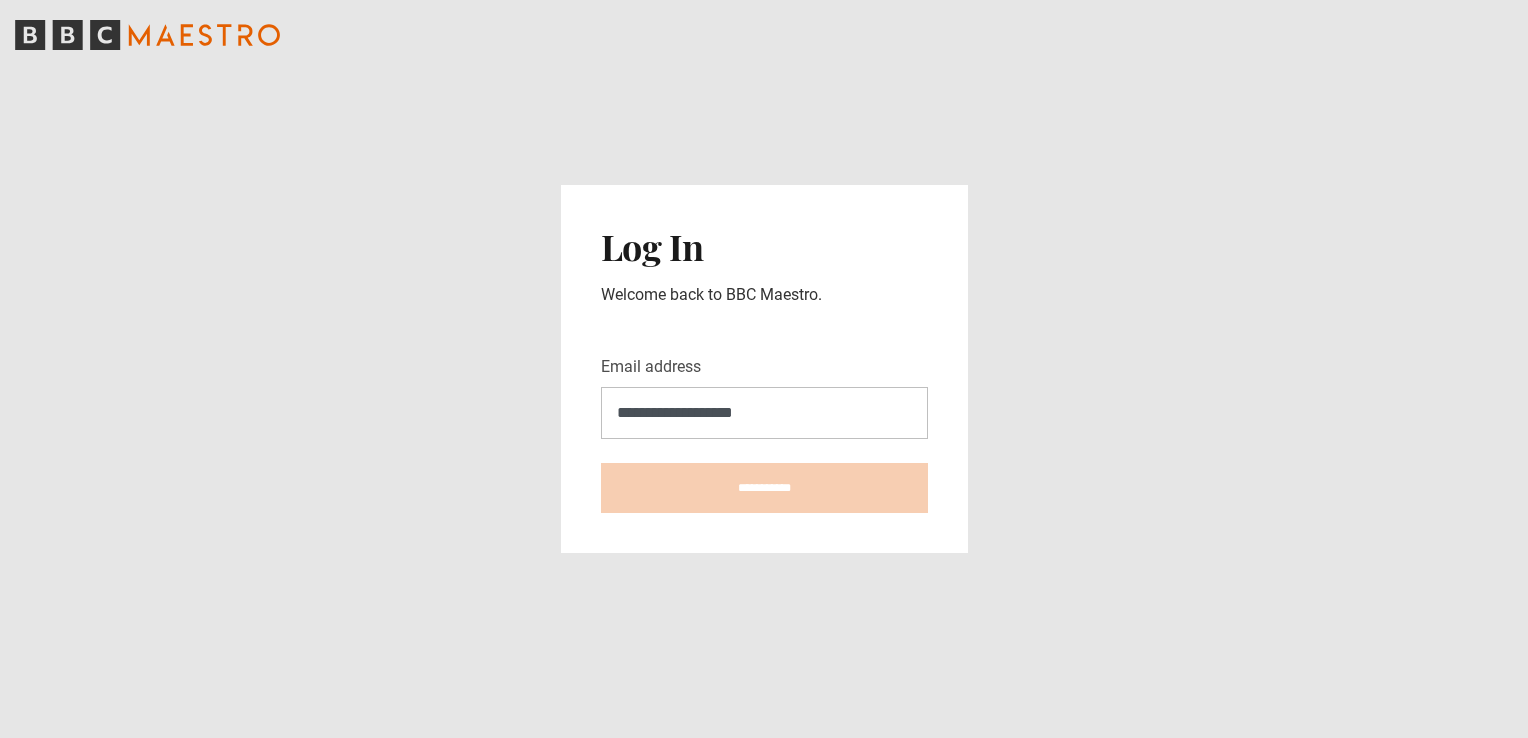type on "**********" 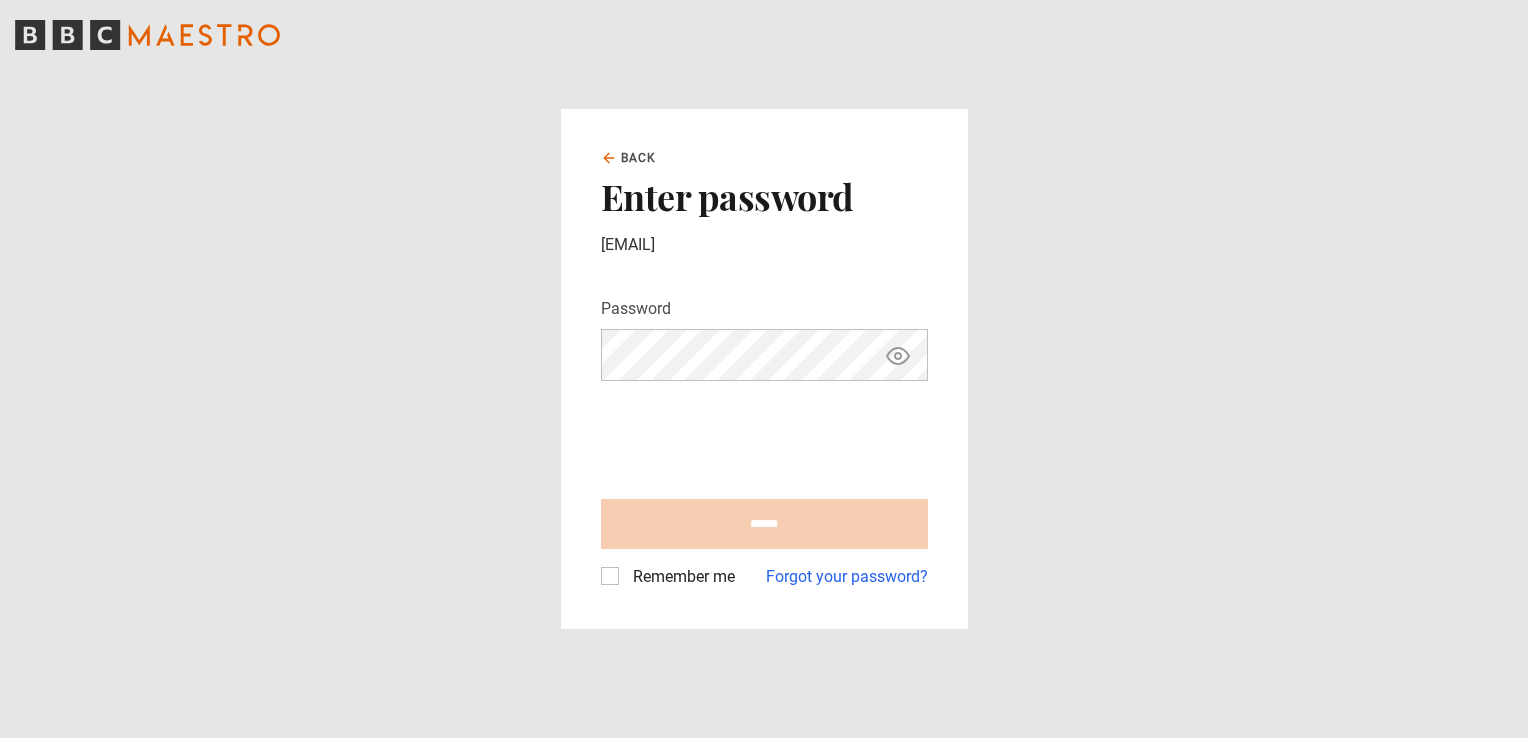scroll, scrollTop: 0, scrollLeft: 0, axis: both 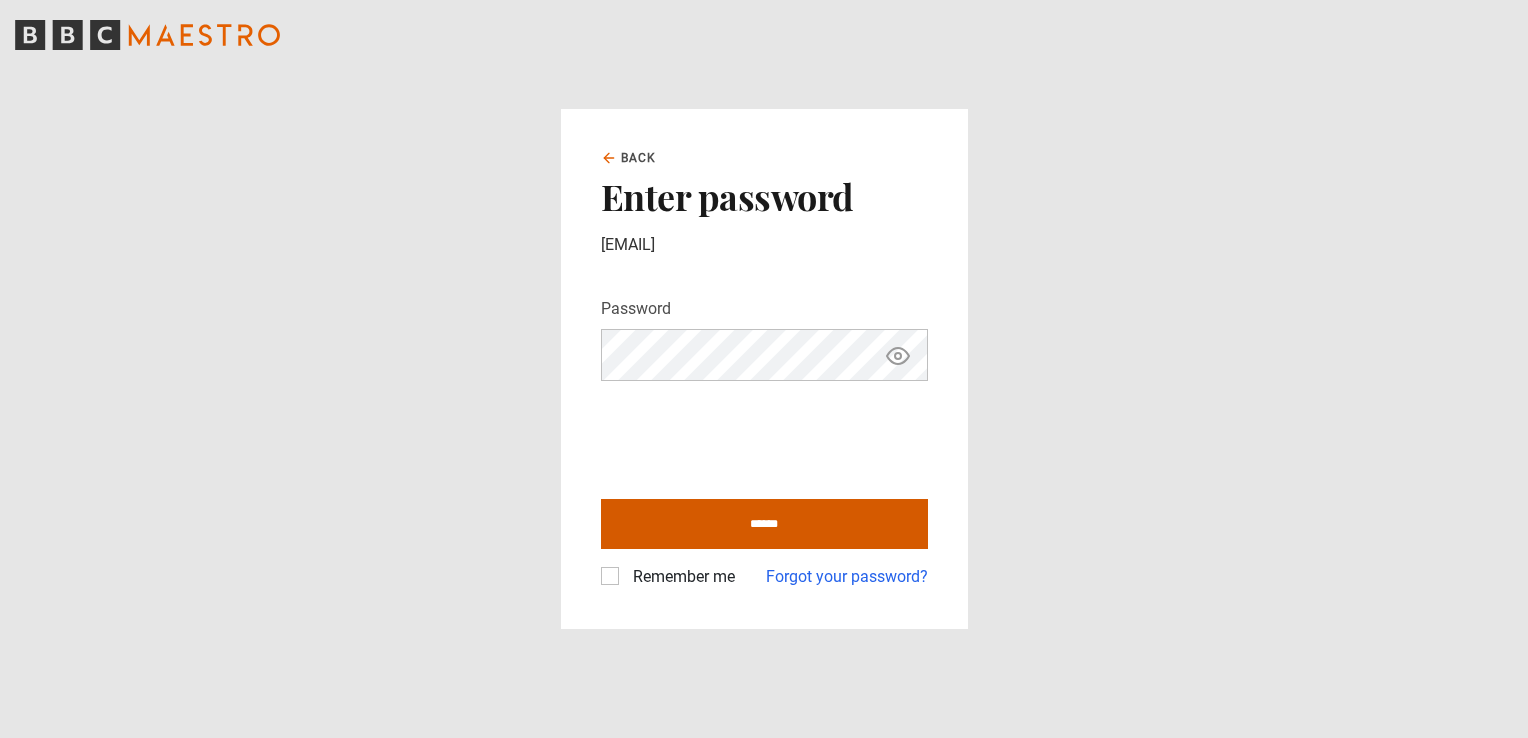click on "******" at bounding box center [764, 524] 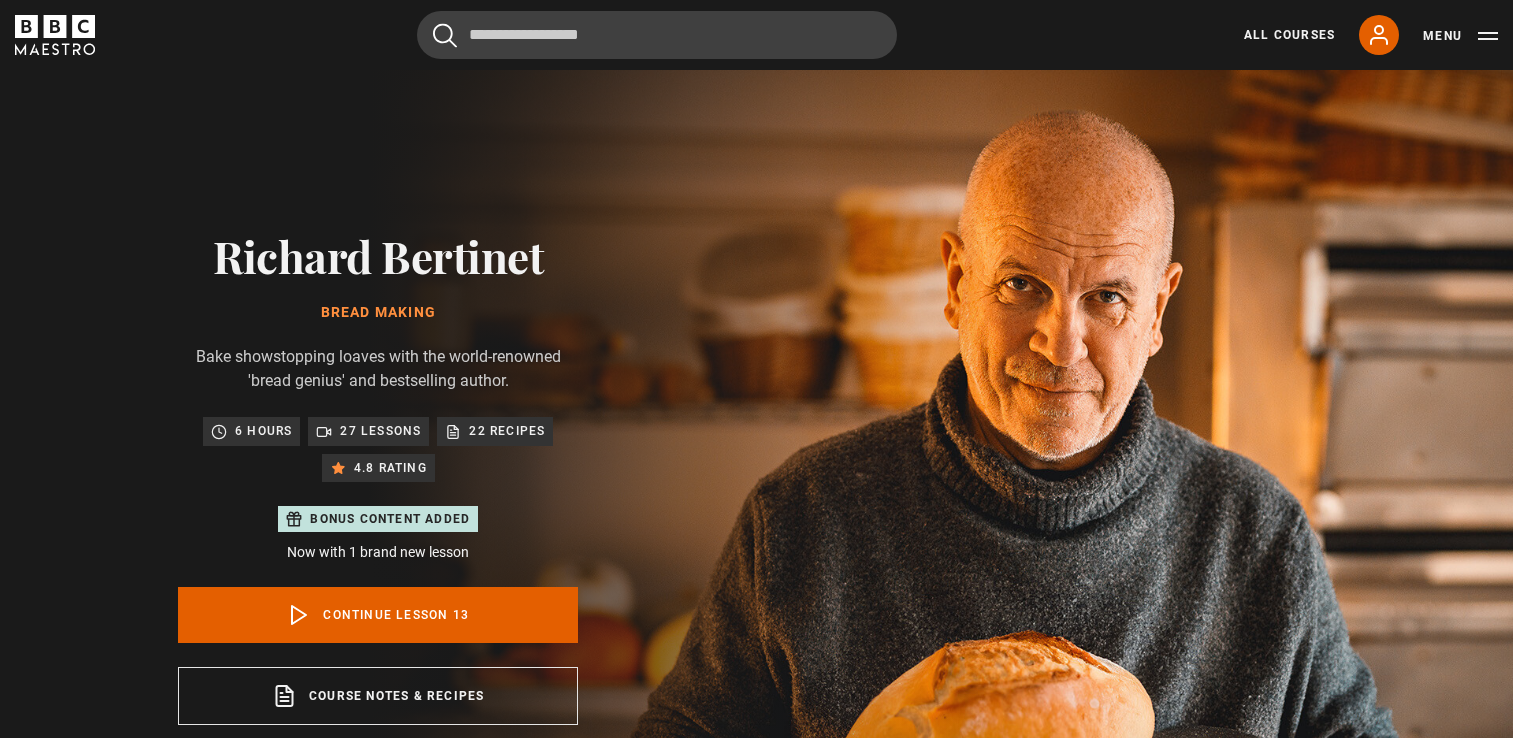 scroll, scrollTop: 884, scrollLeft: 0, axis: vertical 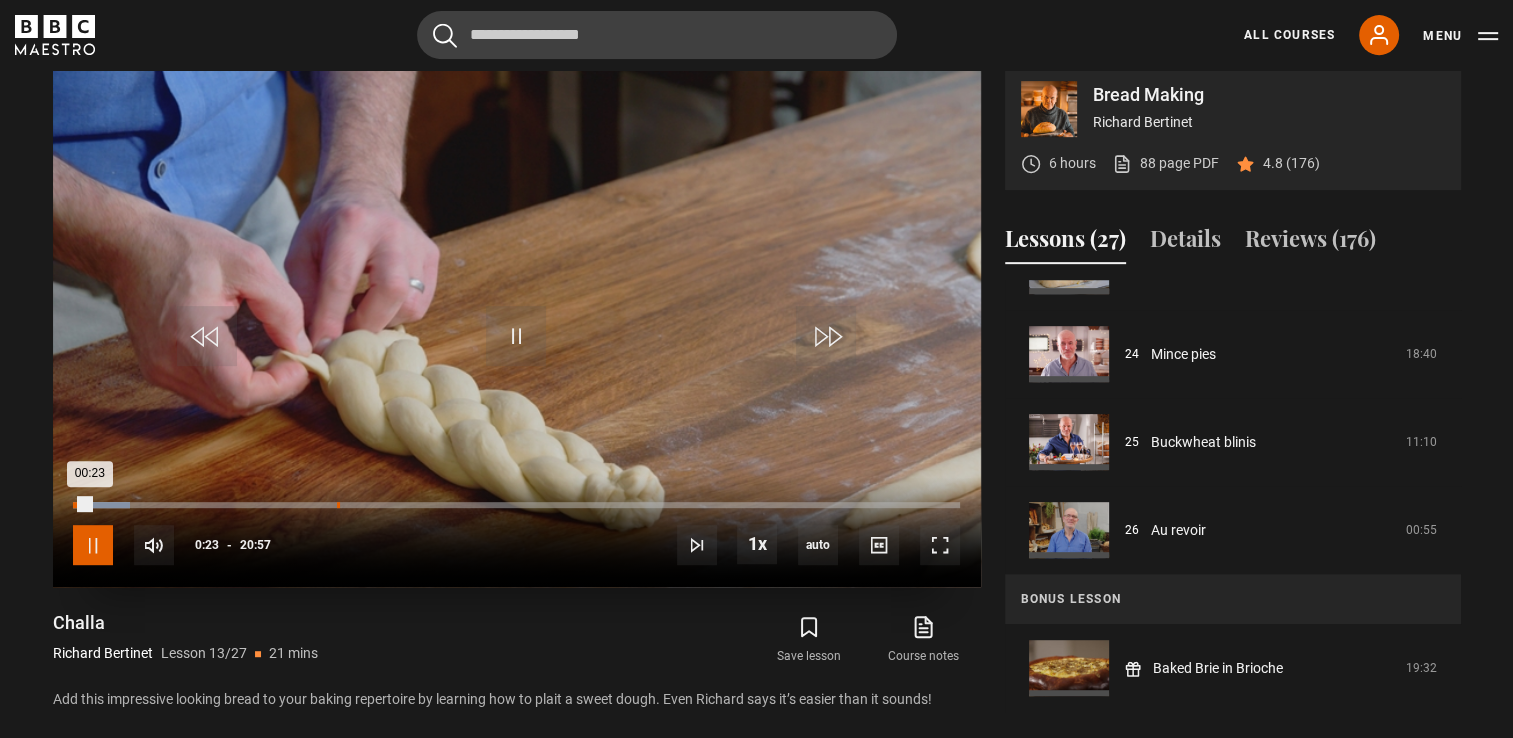 drag, startPoint x: 96, startPoint y: 543, endPoint x: 161, endPoint y: 514, distance: 71.17584 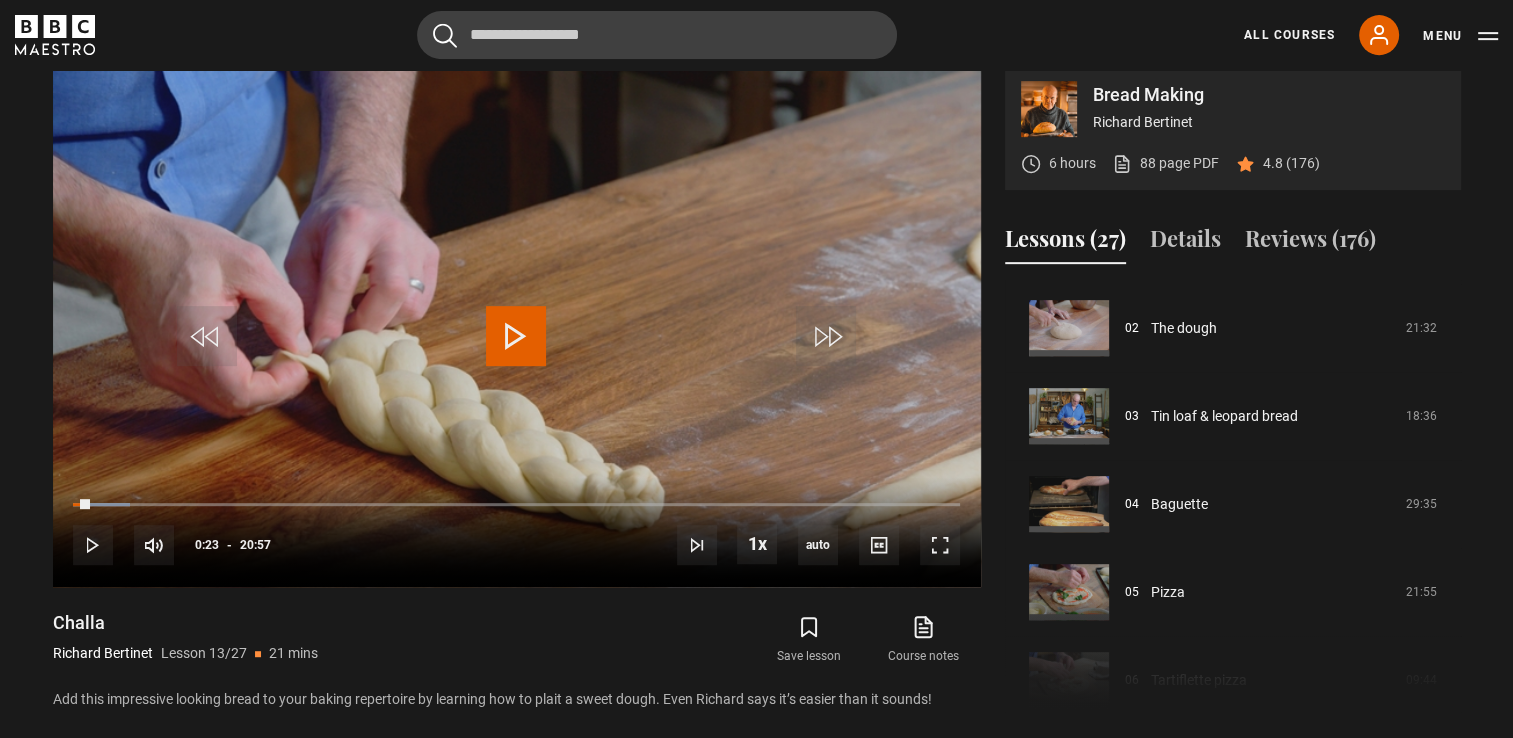 scroll, scrollTop: 0, scrollLeft: 0, axis: both 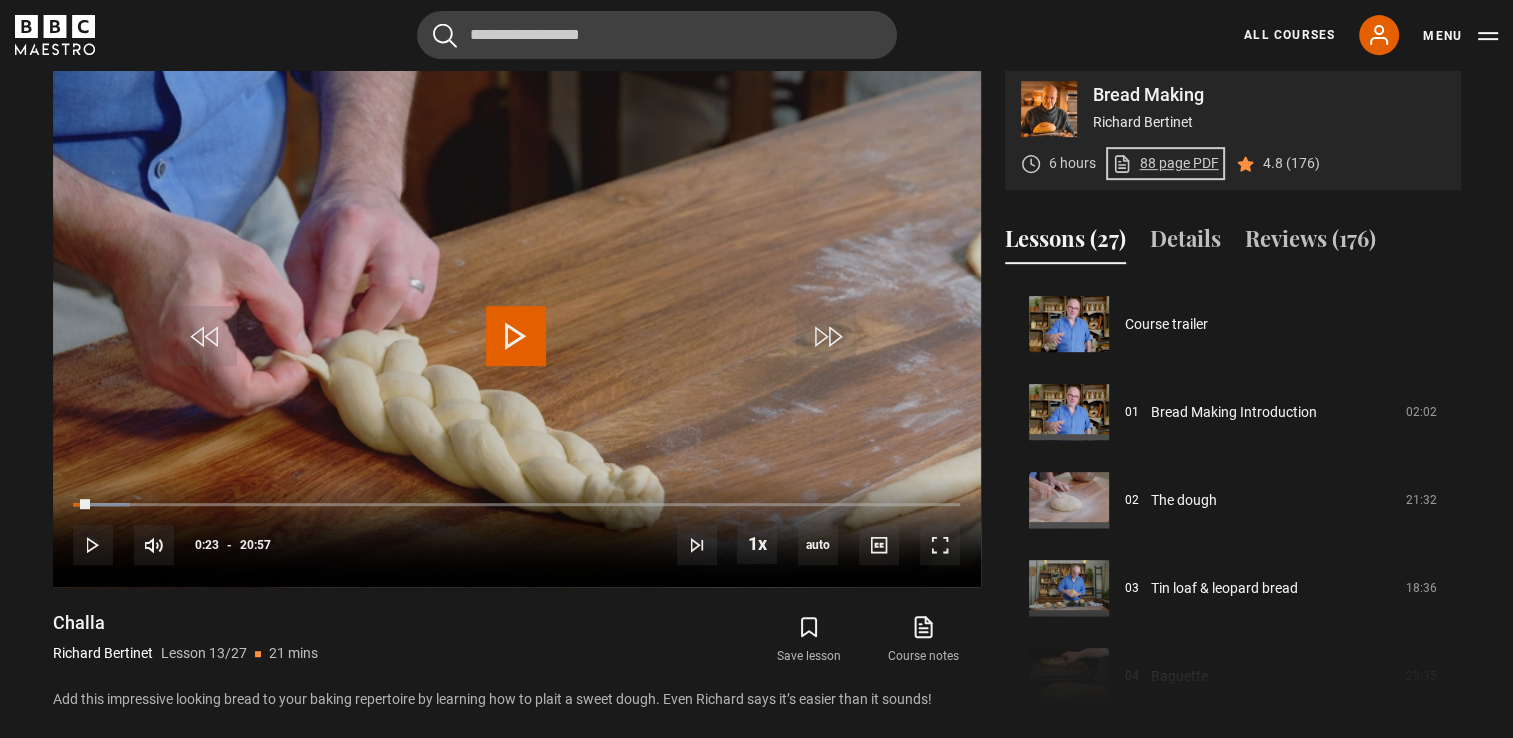 click on "88 page PDF
(opens in new tab)" at bounding box center (1165, 163) 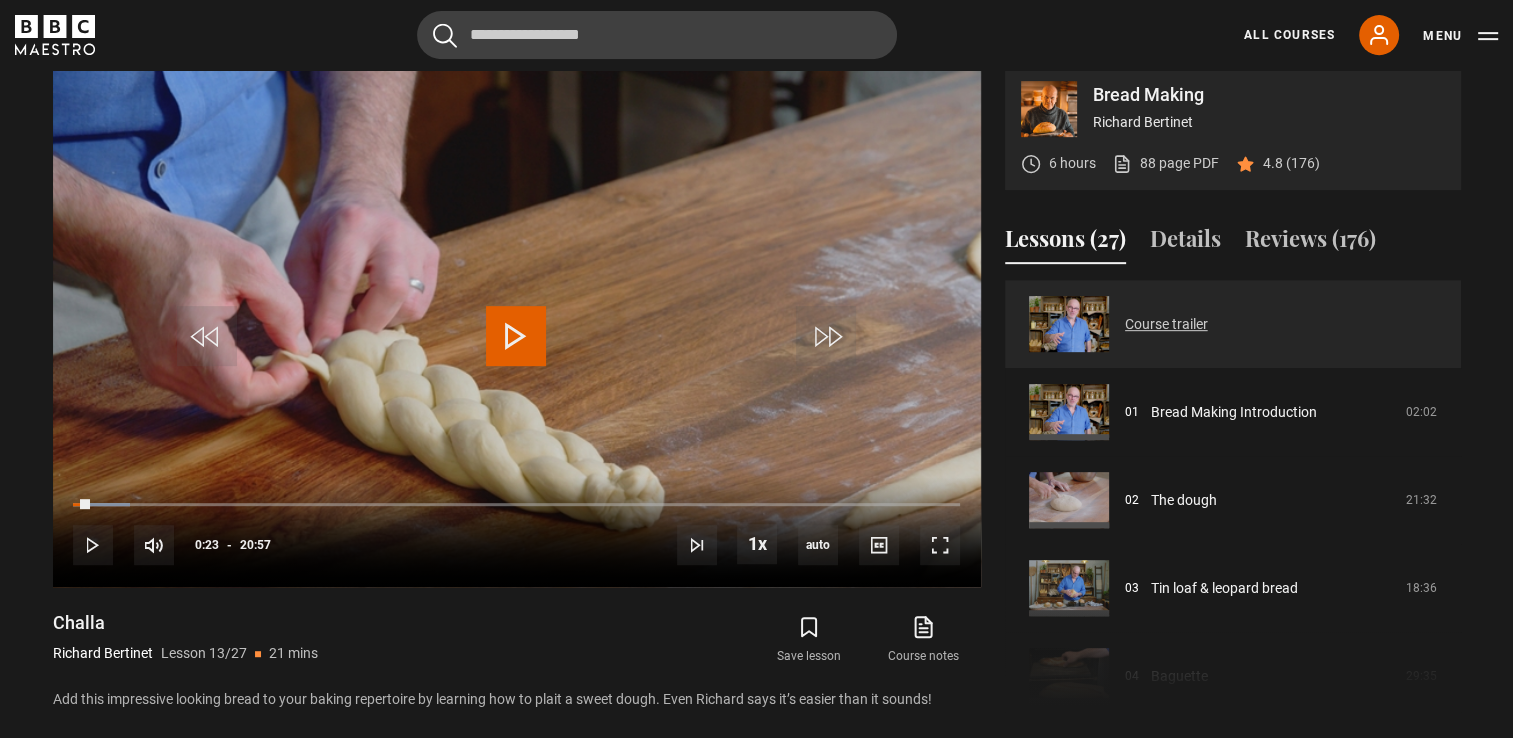 click on "Course trailer" at bounding box center (1166, 324) 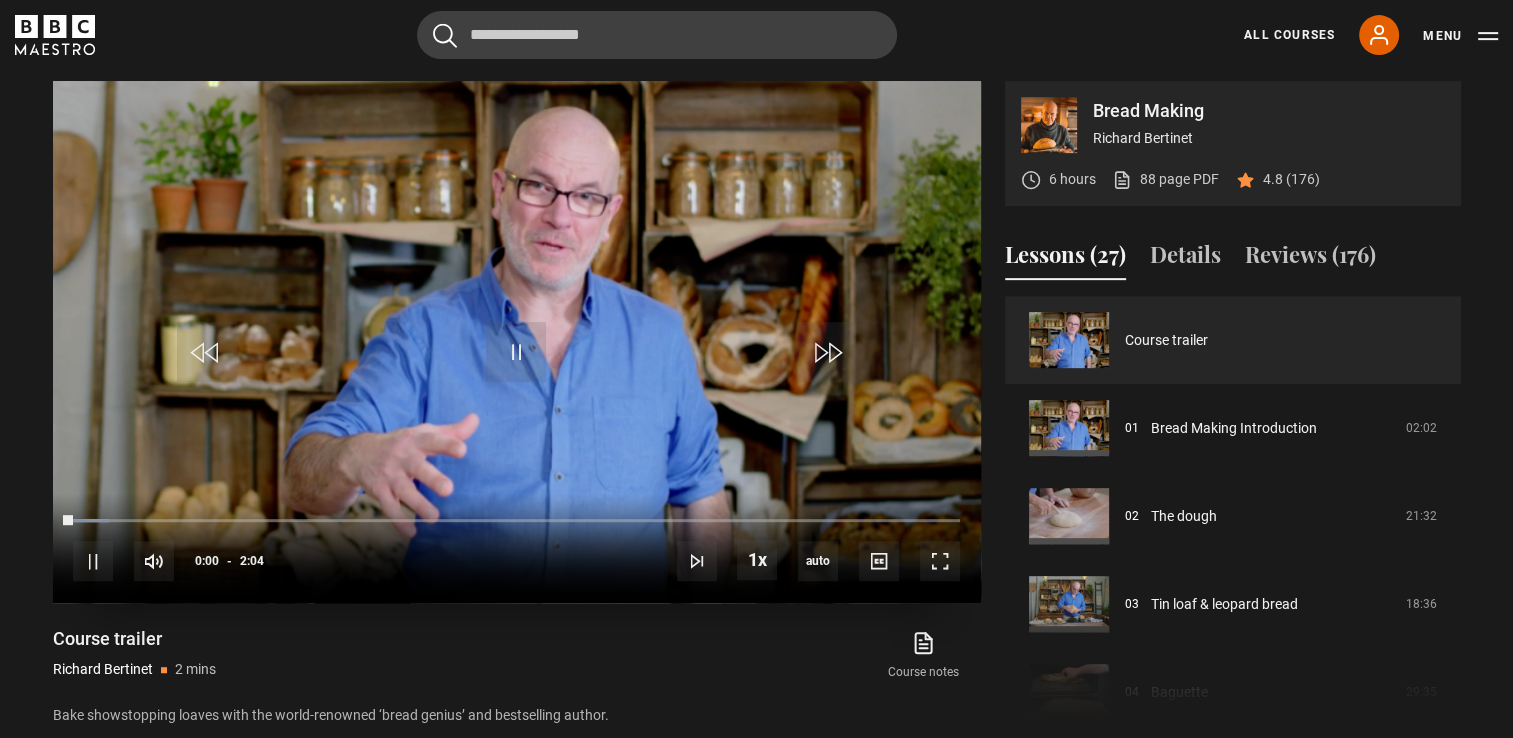 scroll, scrollTop: 884, scrollLeft: 0, axis: vertical 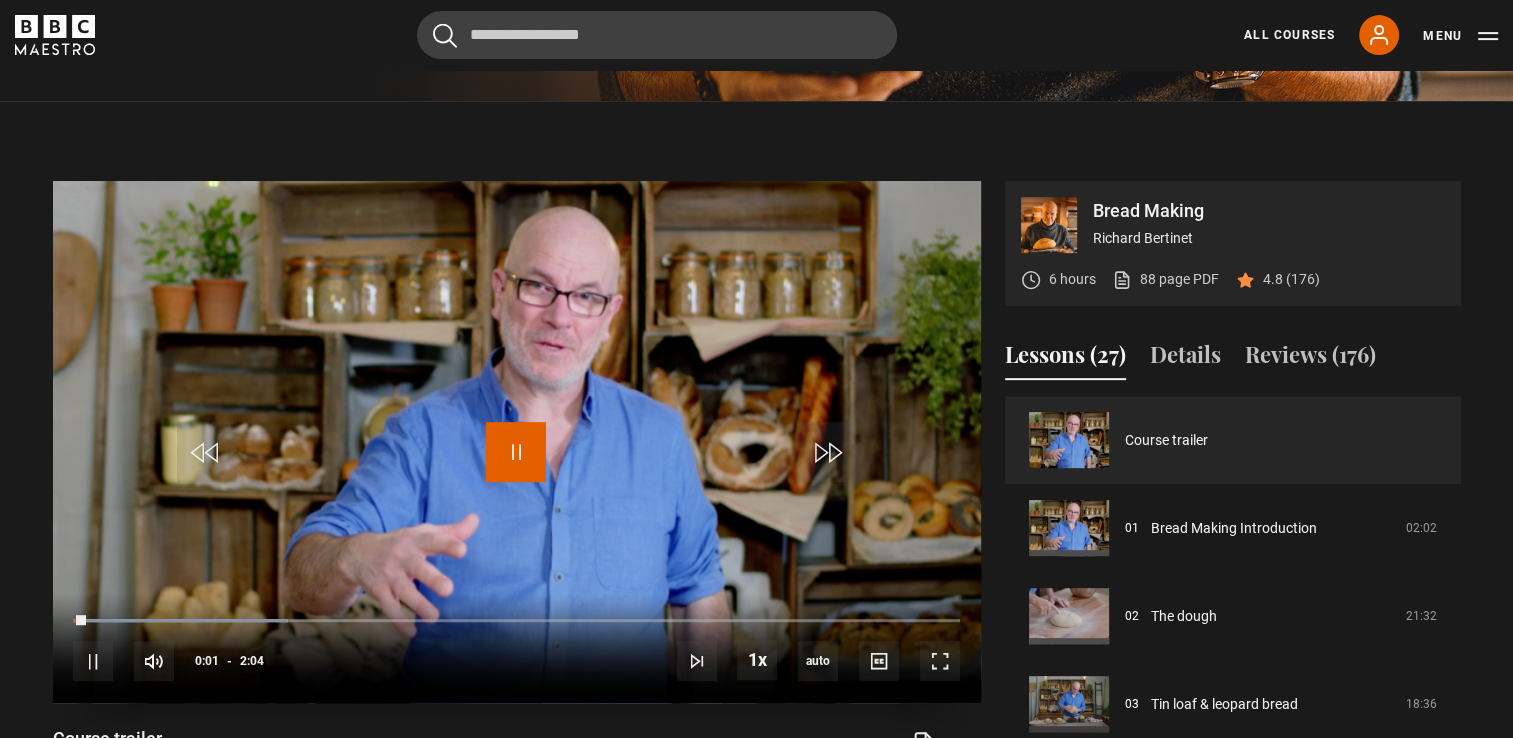 click at bounding box center [516, 452] 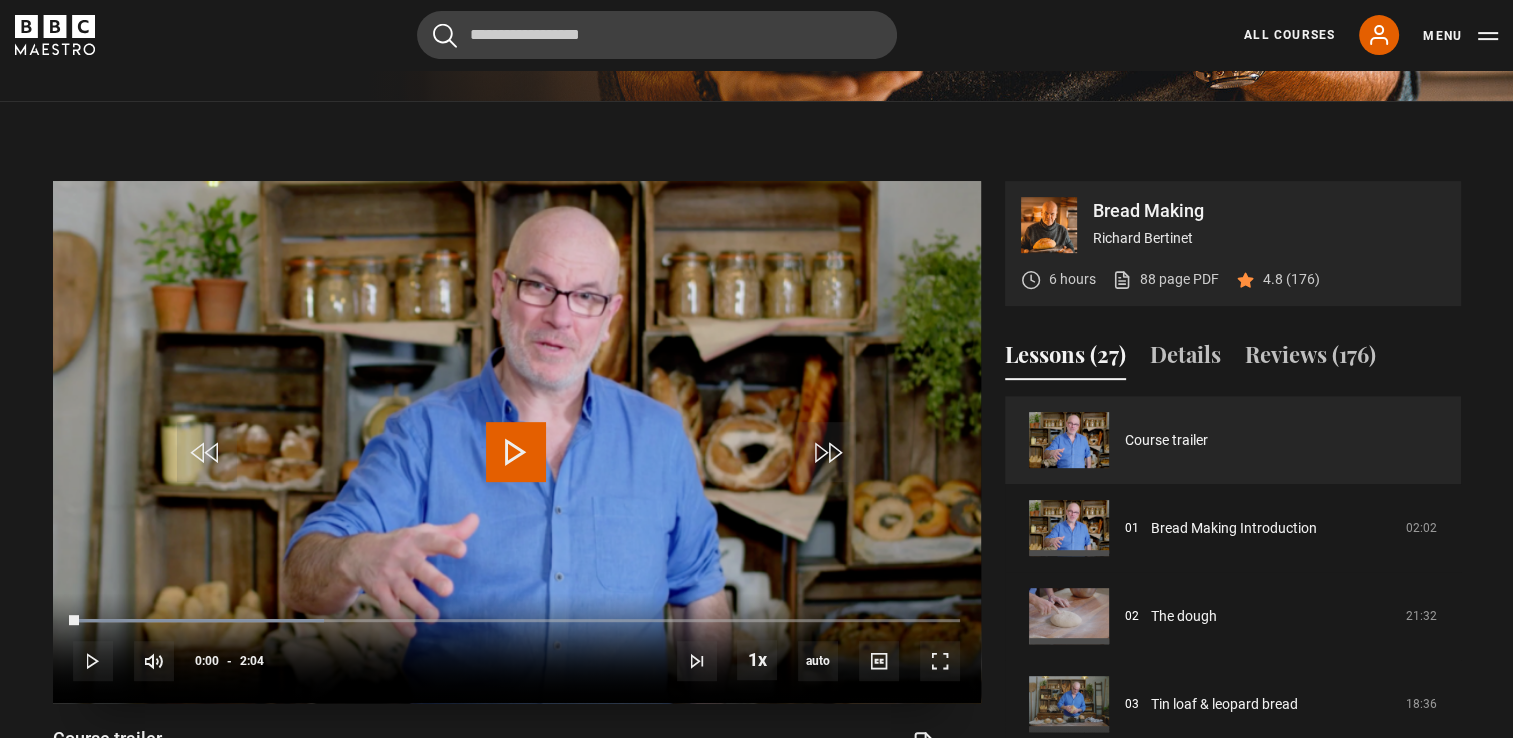drag, startPoint x: 79, startPoint y: 621, endPoint x: 61, endPoint y: 621, distance: 18 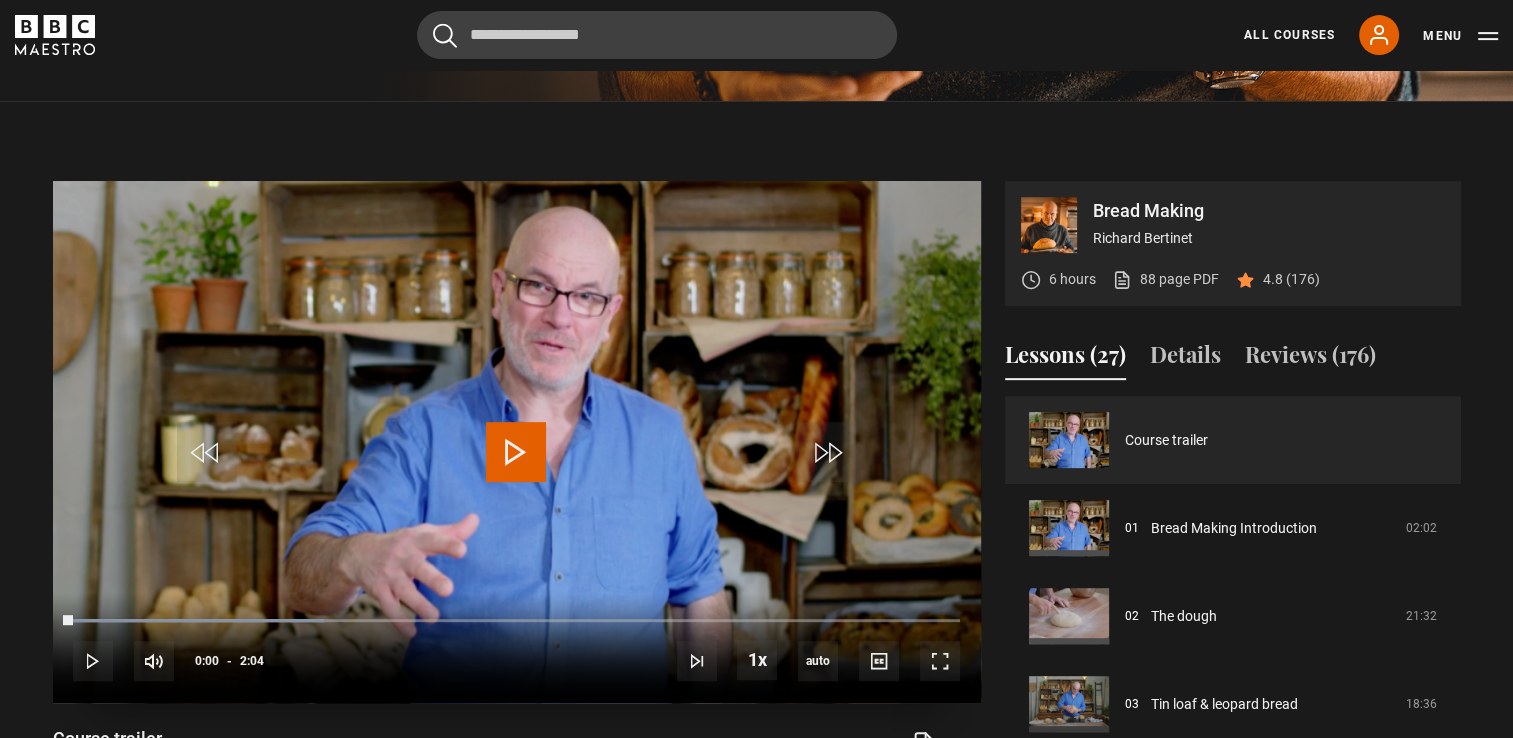 click at bounding box center (516, 452) 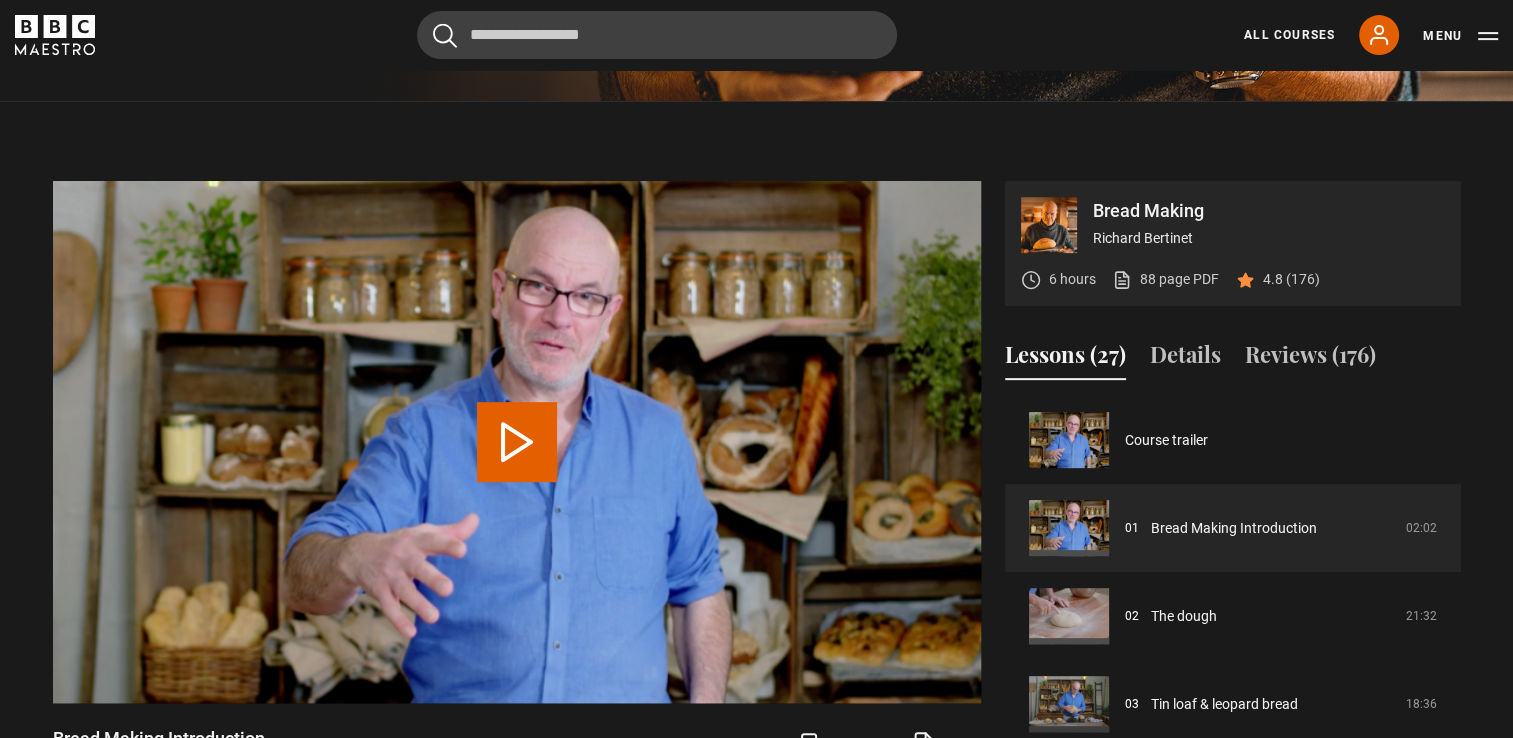 scroll, scrollTop: 884, scrollLeft: 0, axis: vertical 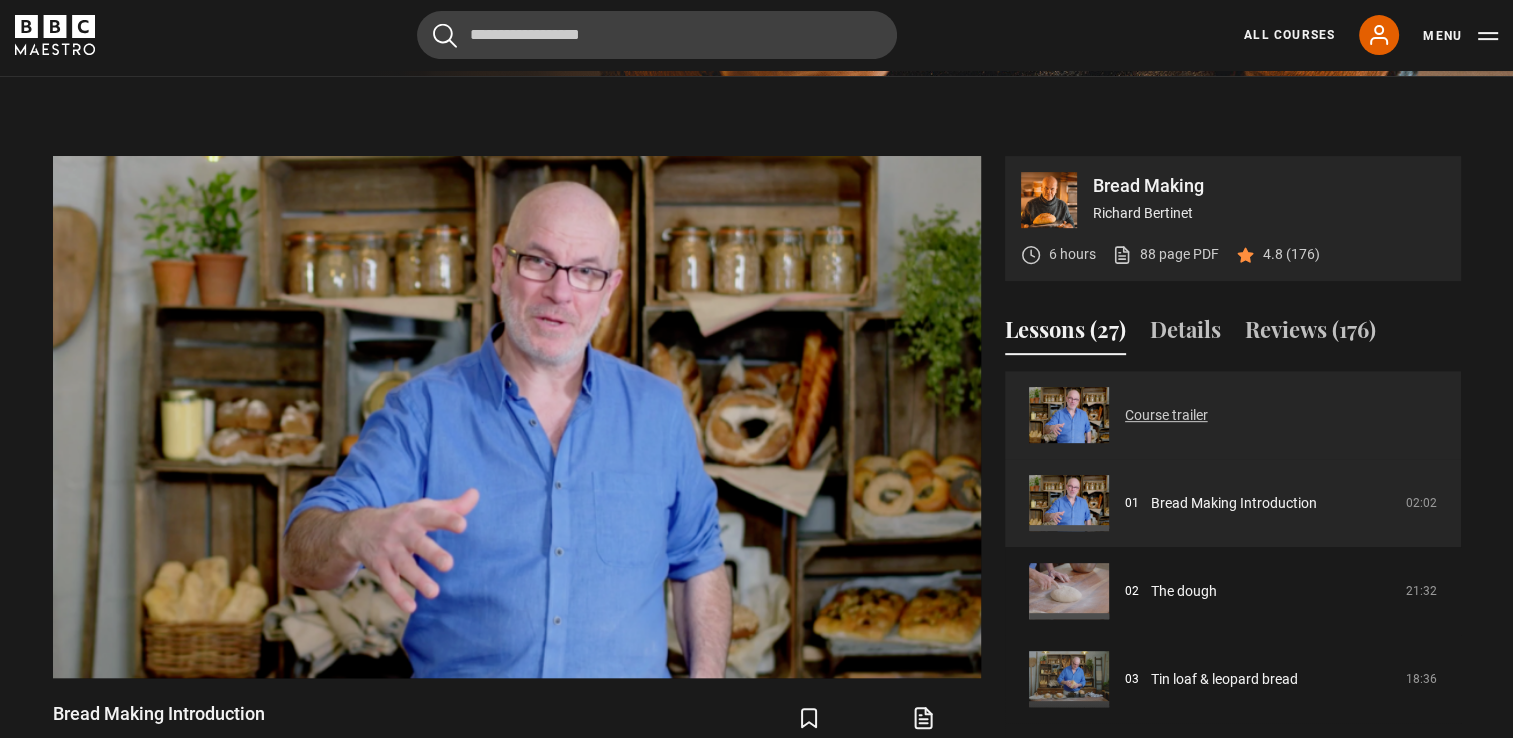 click on "Course trailer" at bounding box center (1166, 415) 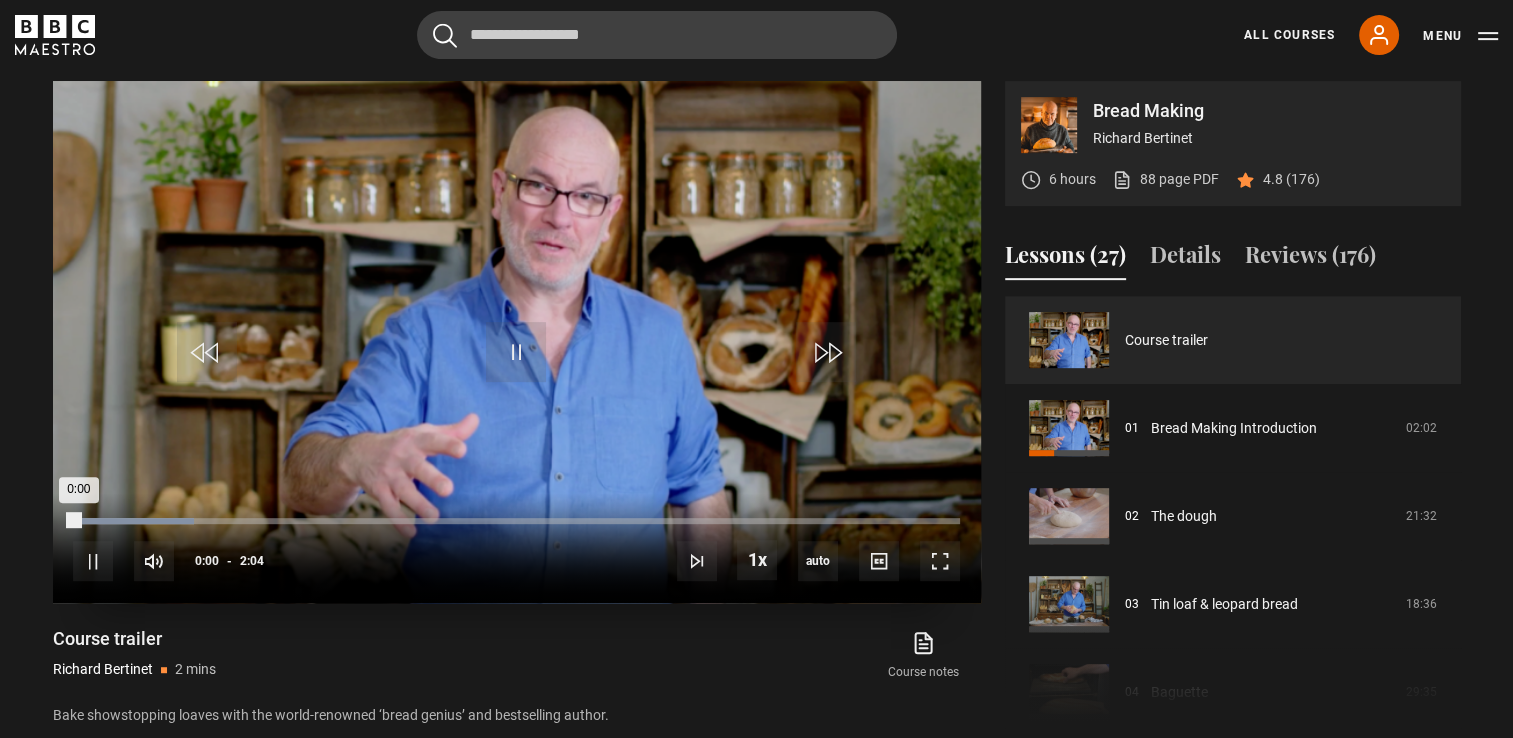 scroll, scrollTop: 884, scrollLeft: 0, axis: vertical 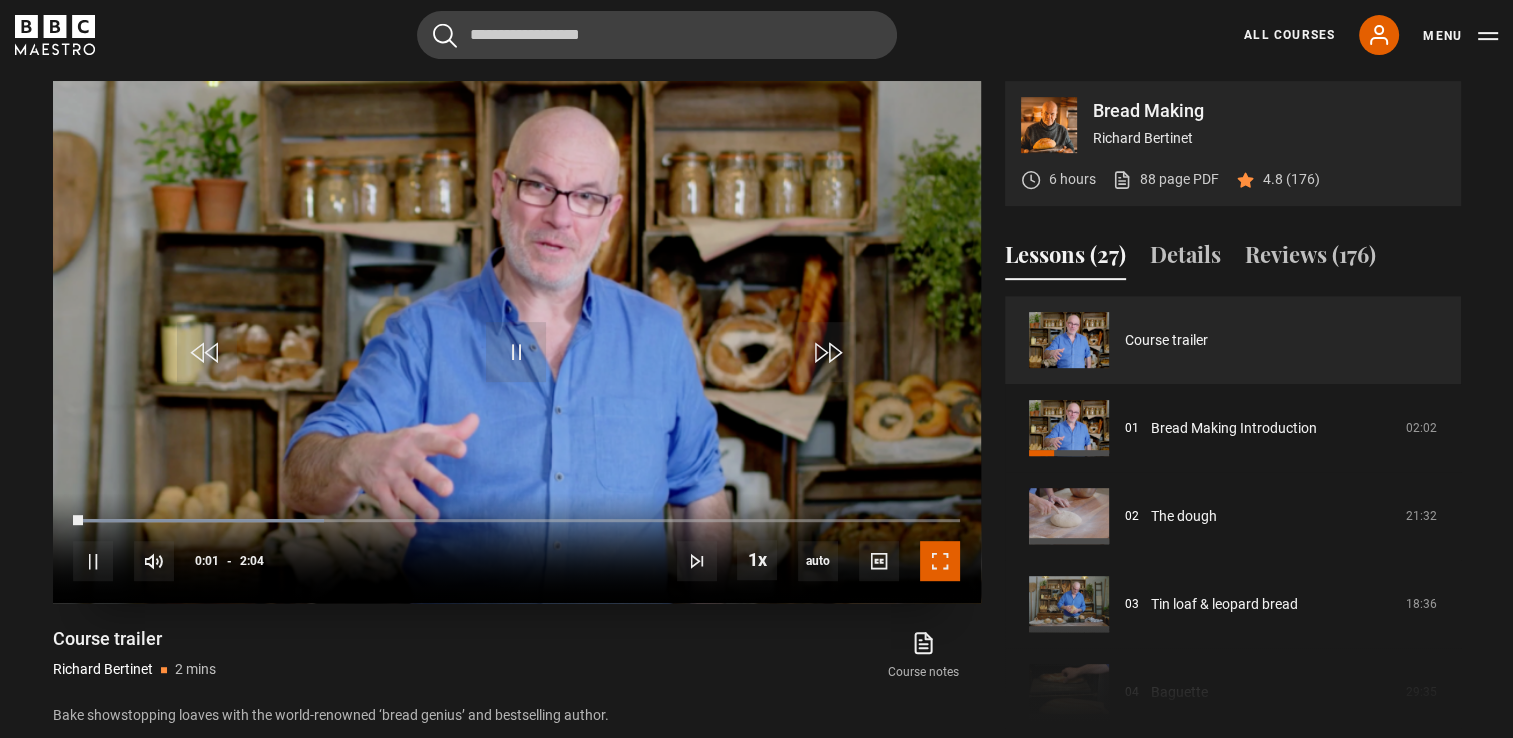 click at bounding box center (940, 561) 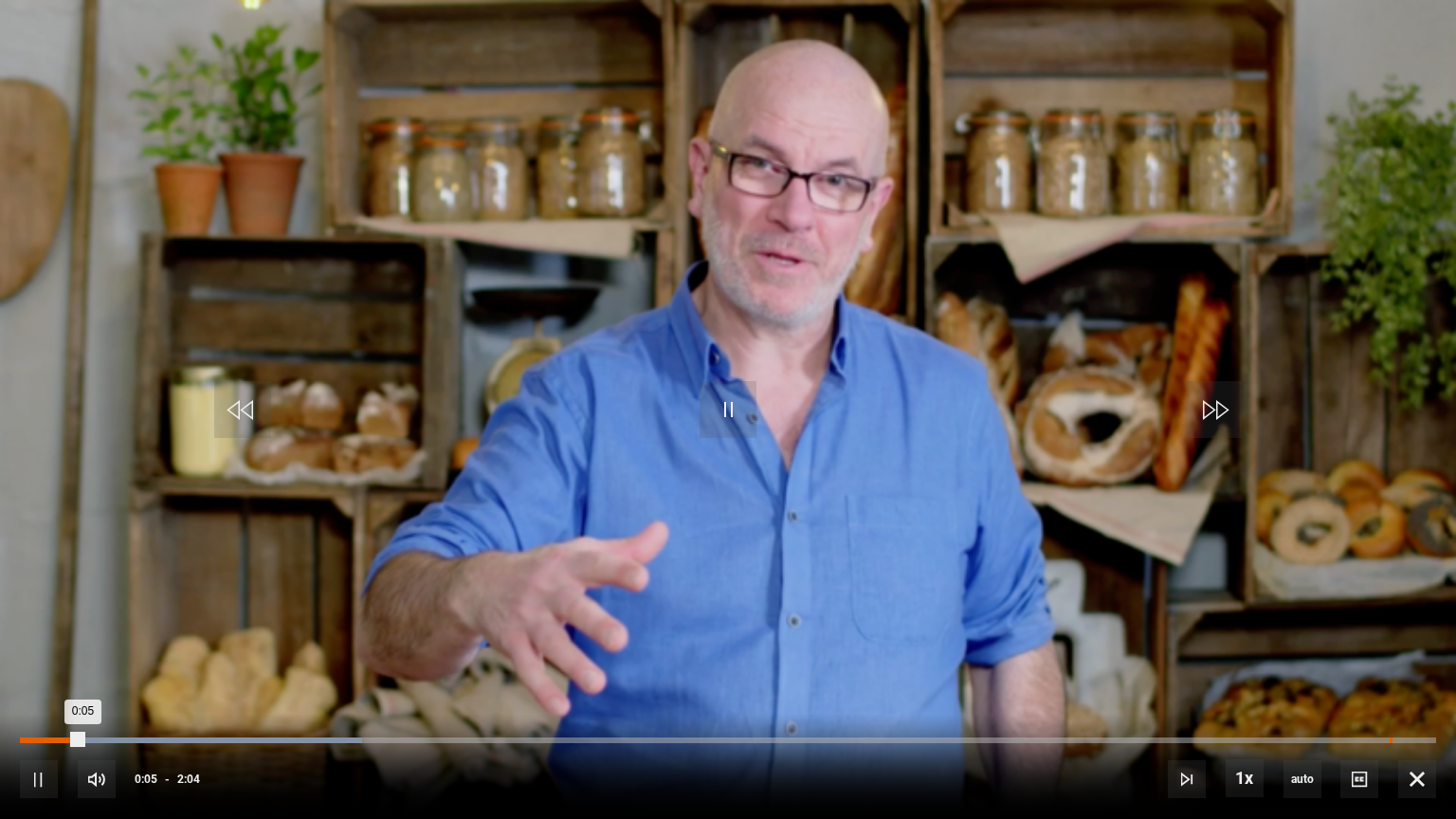 click on "Loaded :  24.19% 1:59 0:05" at bounding box center (728, 740) 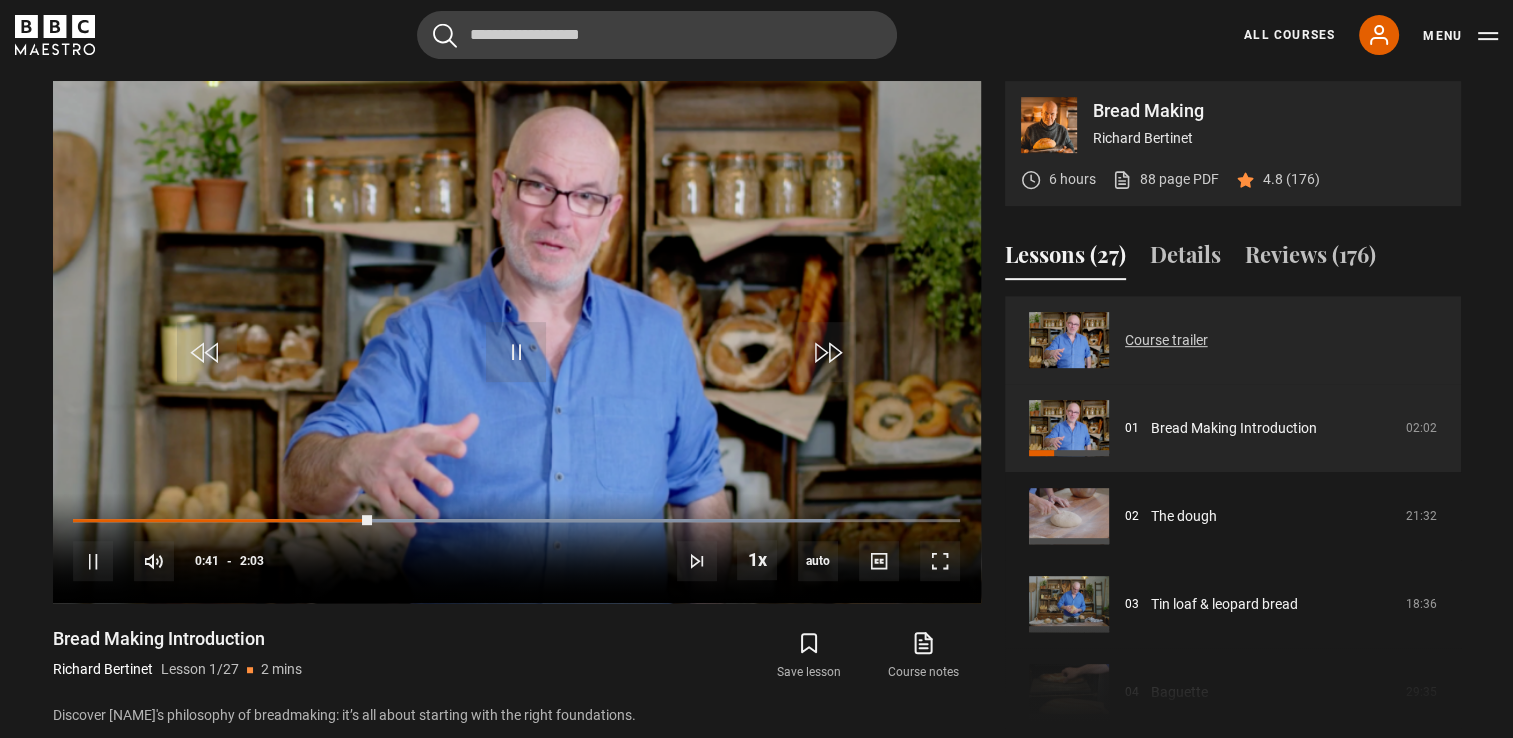 click on "Course trailer" at bounding box center [1166, 340] 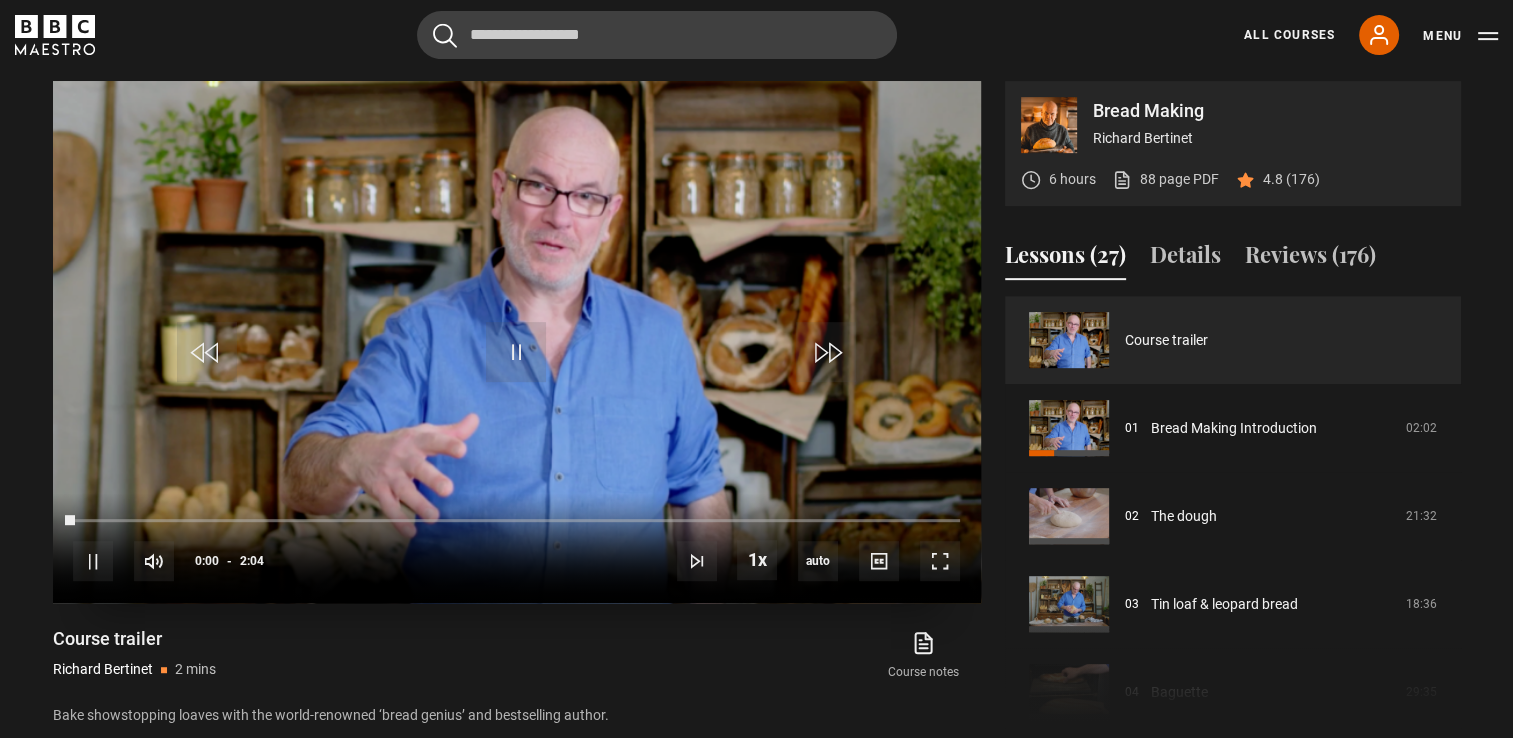 scroll, scrollTop: 884, scrollLeft: 0, axis: vertical 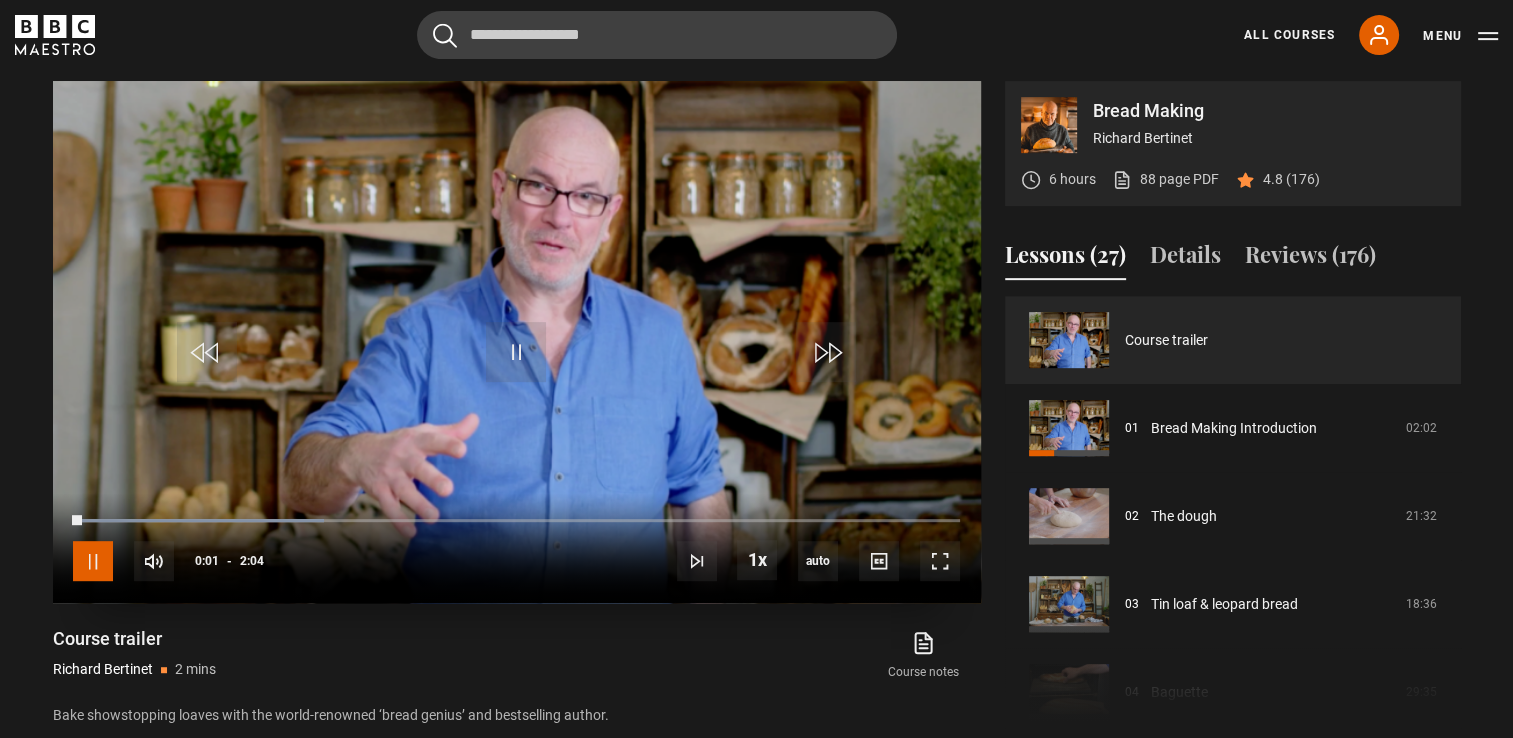 click at bounding box center [93, 561] 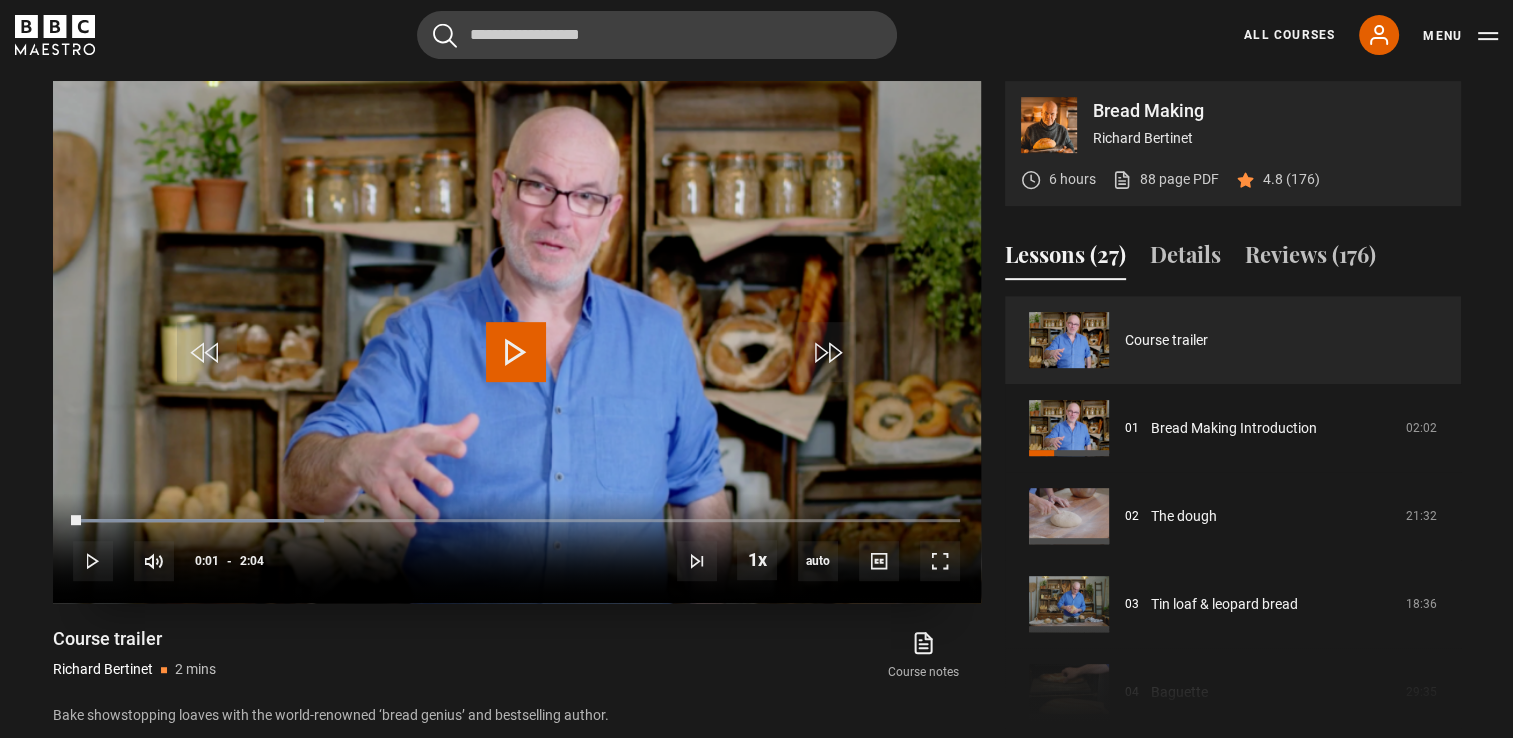 drag, startPoint x: 80, startPoint y: 518, endPoint x: 60, endPoint y: 518, distance: 20 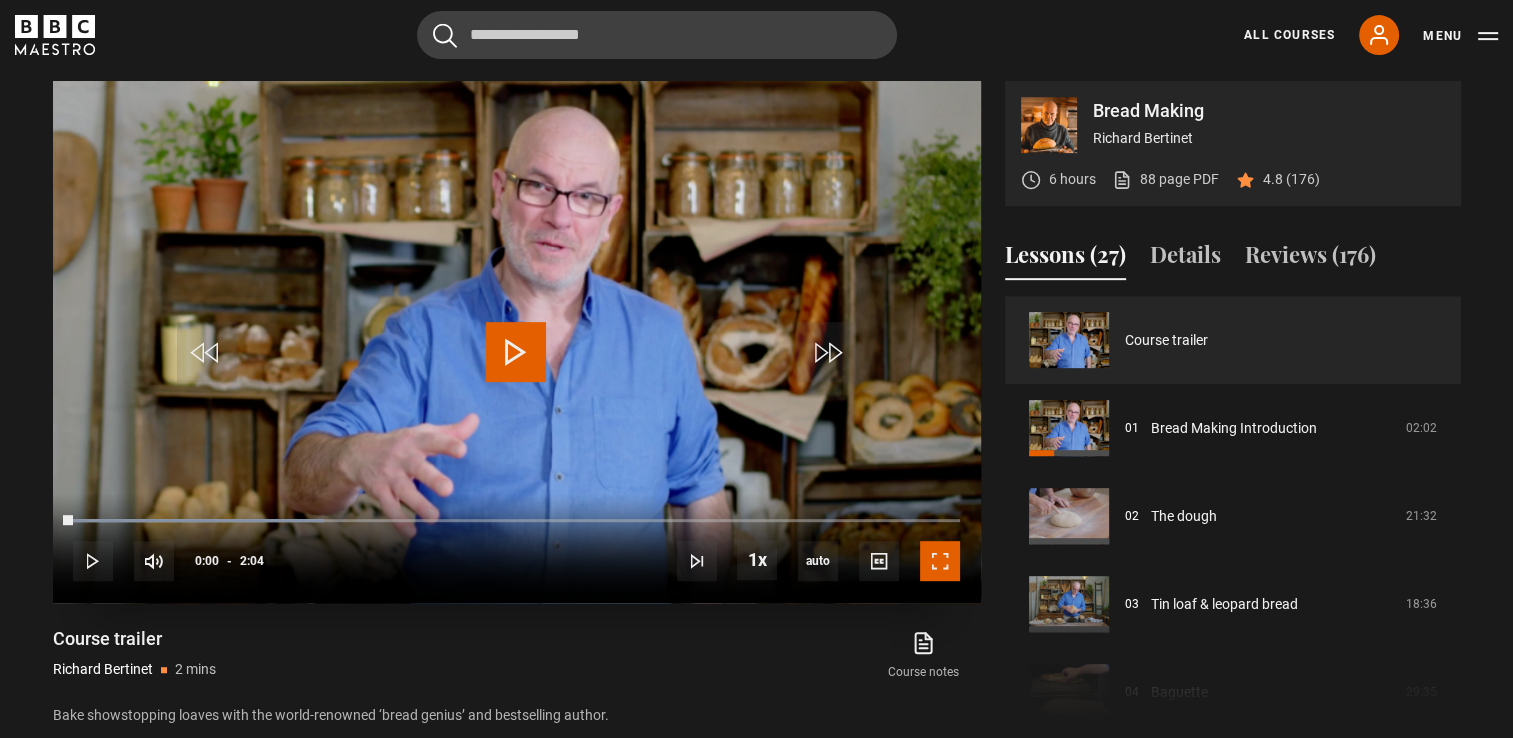 click at bounding box center (940, 561) 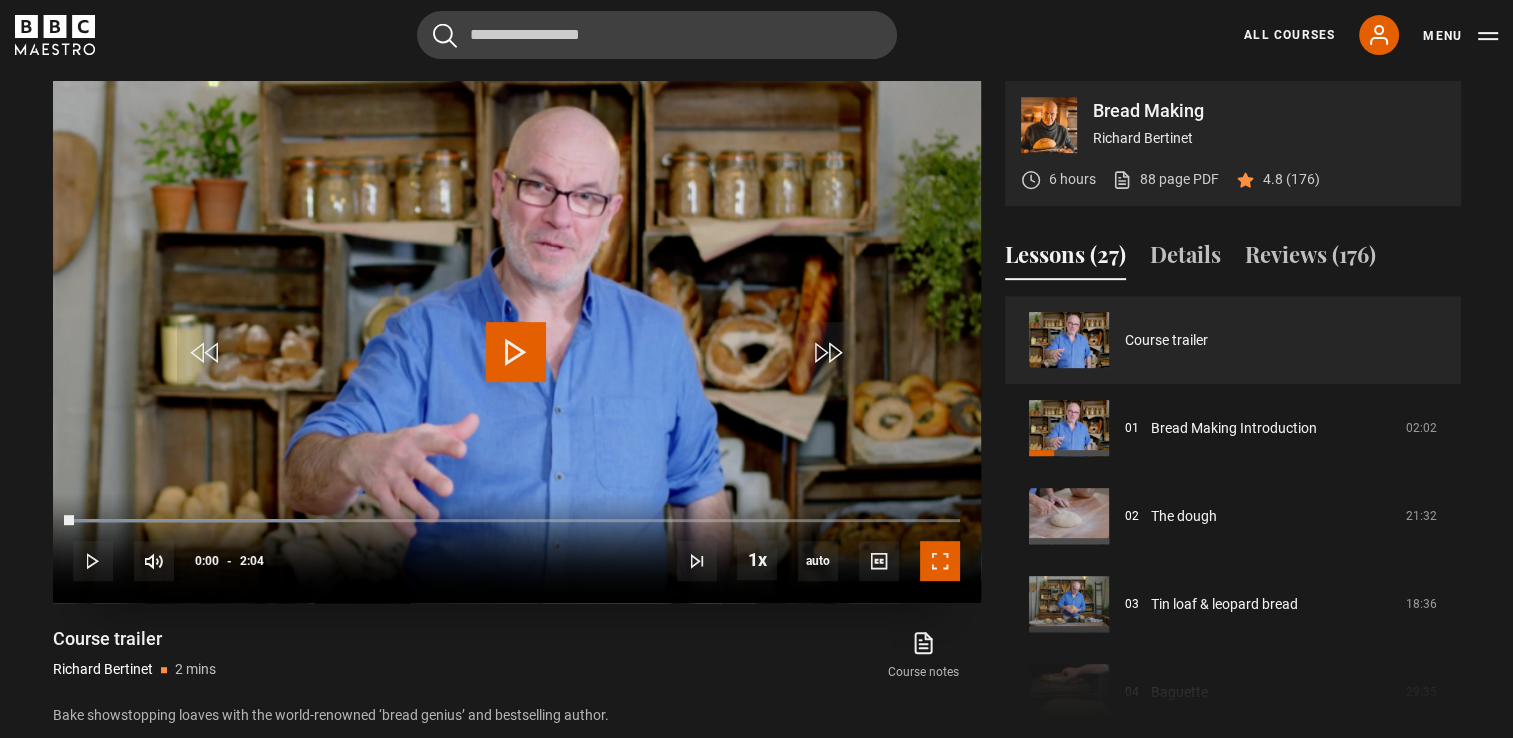 drag, startPoint x: 946, startPoint y: 555, endPoint x: 937, endPoint y: 629, distance: 74.54529 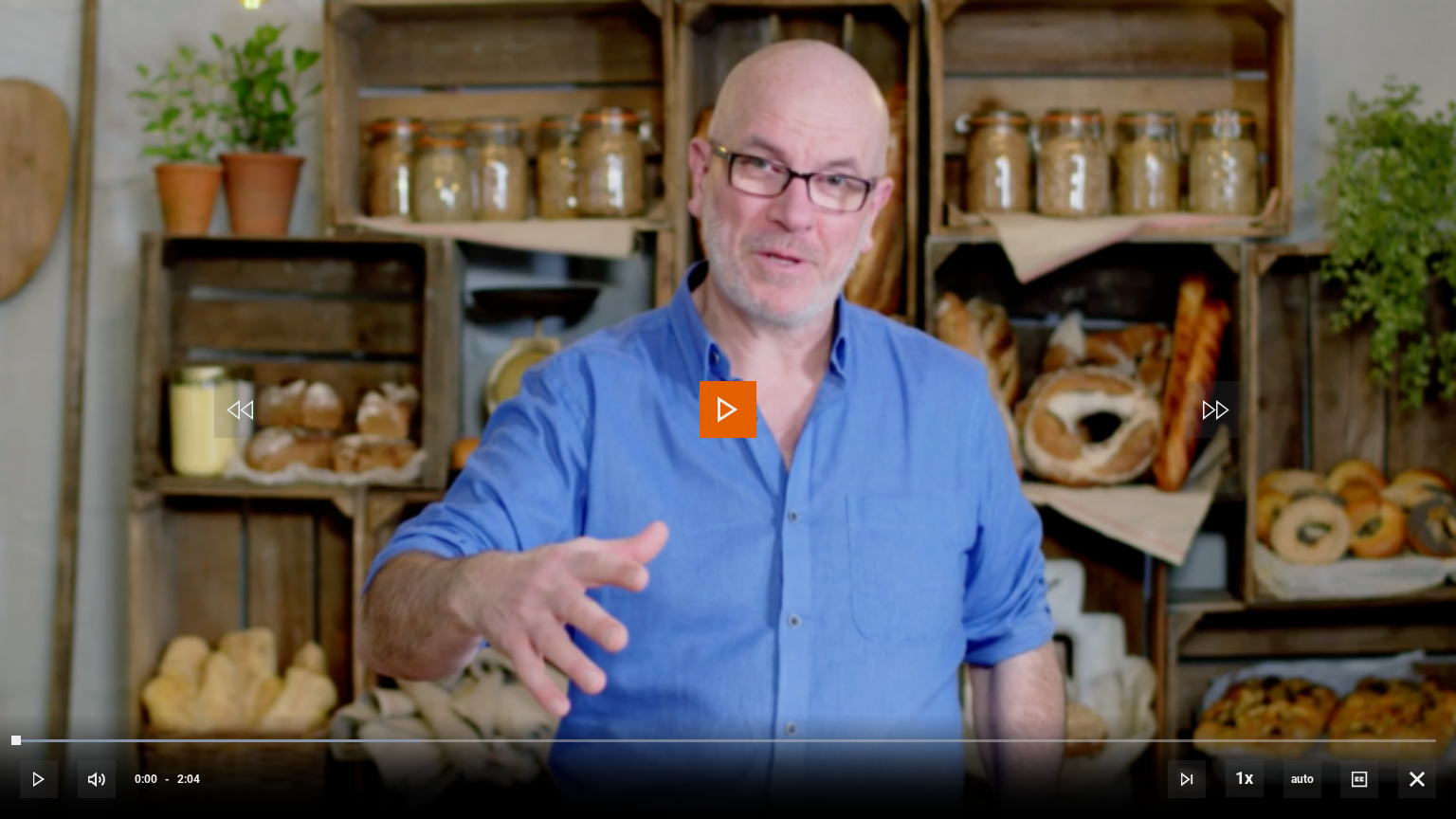 click at bounding box center (728, 410) 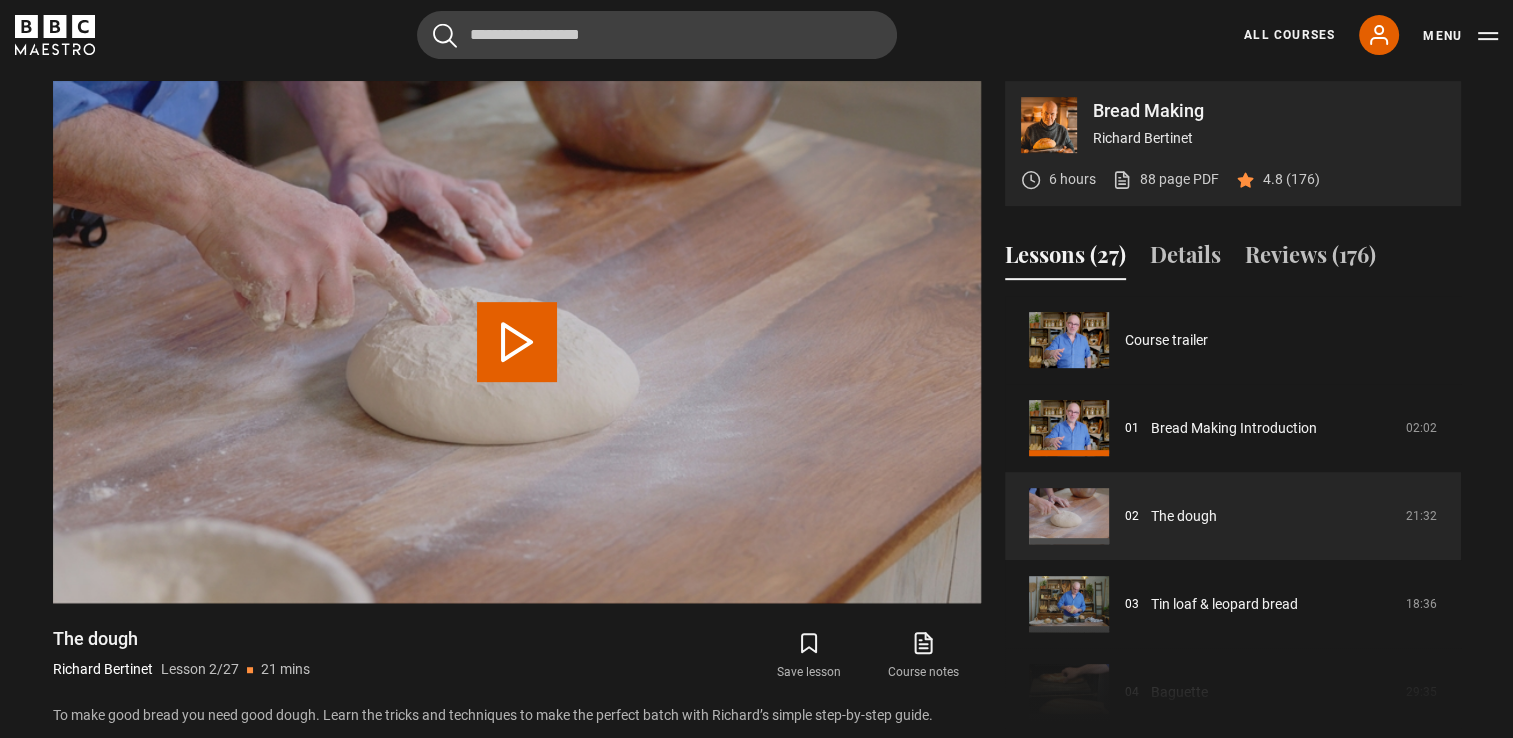 scroll, scrollTop: 88, scrollLeft: 0, axis: vertical 